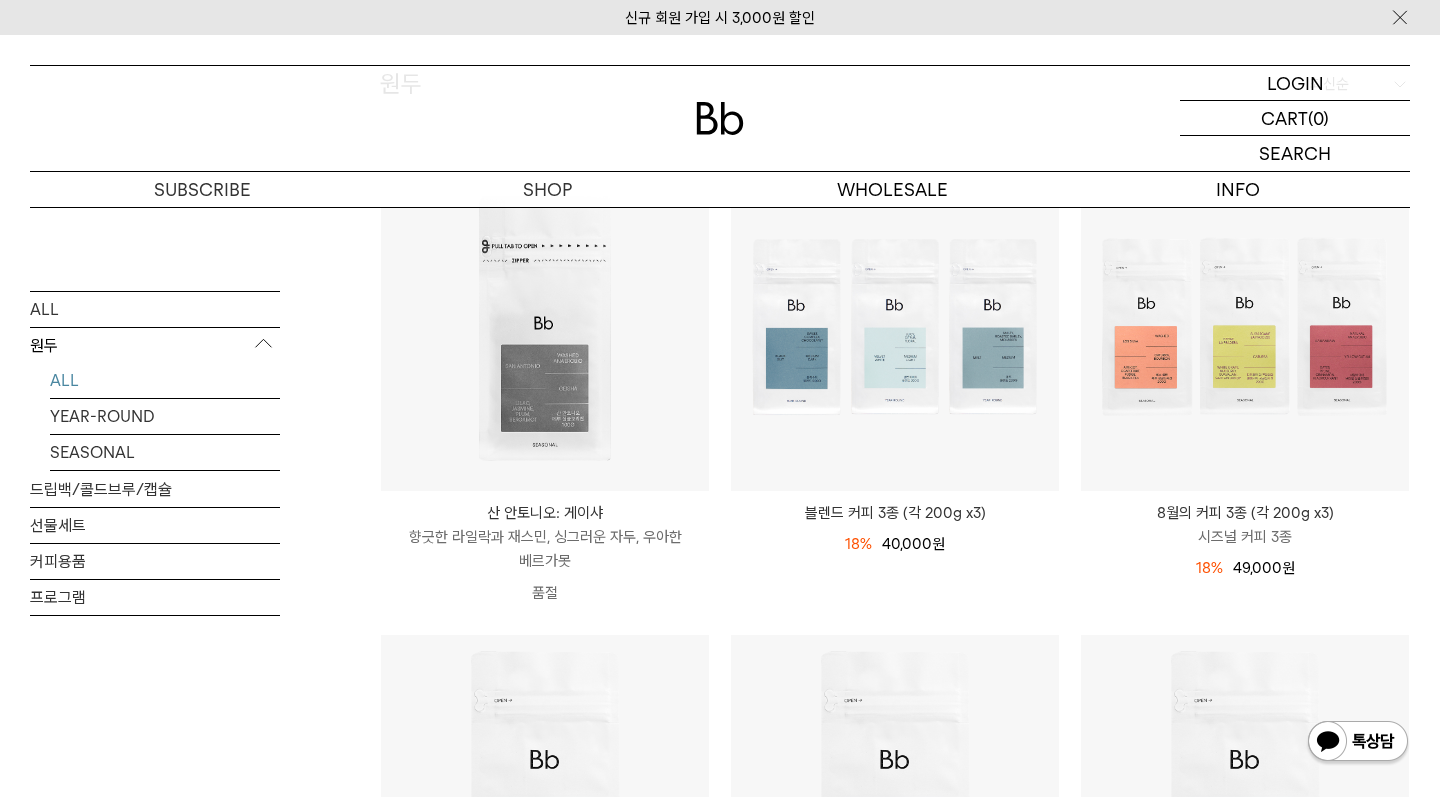 scroll, scrollTop: 0, scrollLeft: 0, axis: both 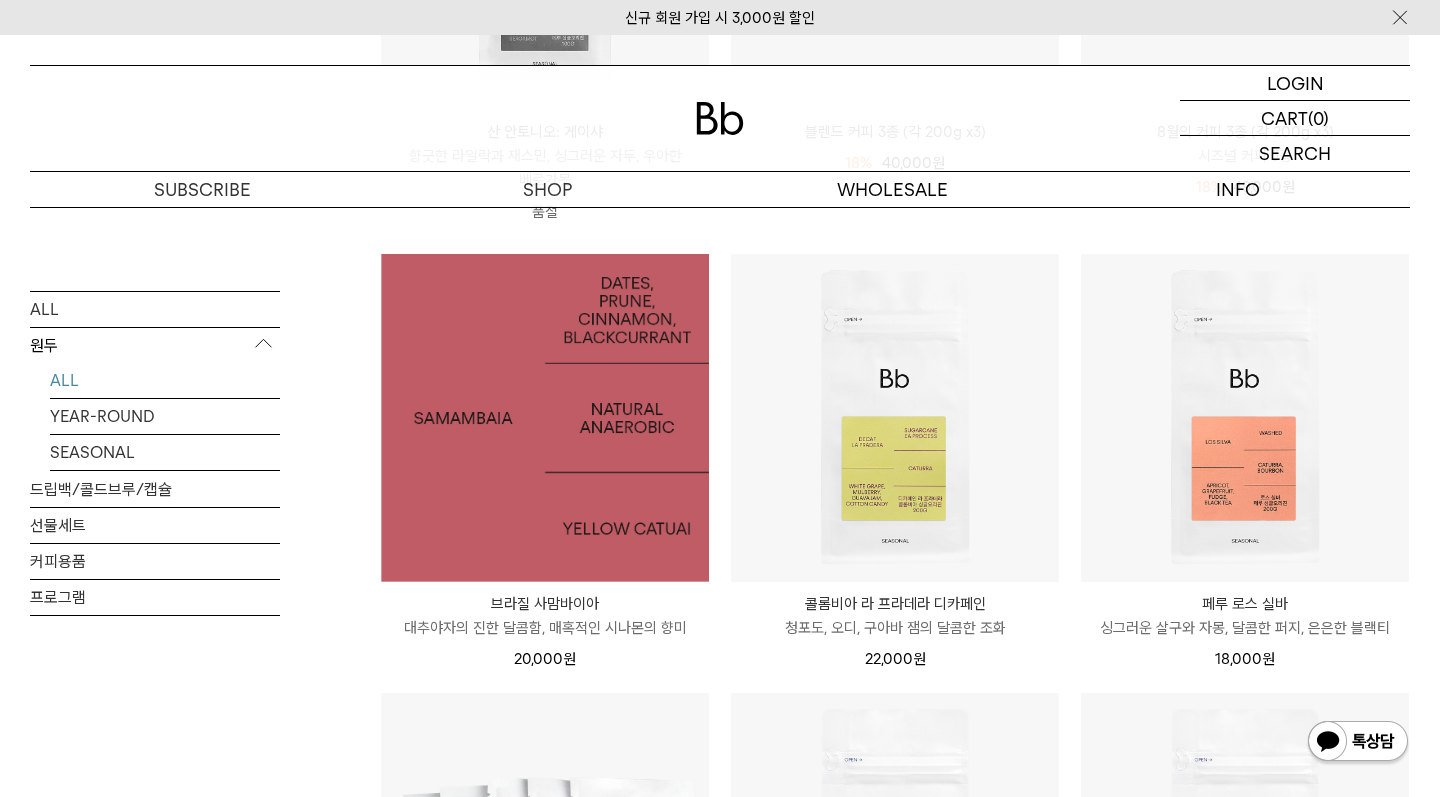 click at bounding box center [545, 418] 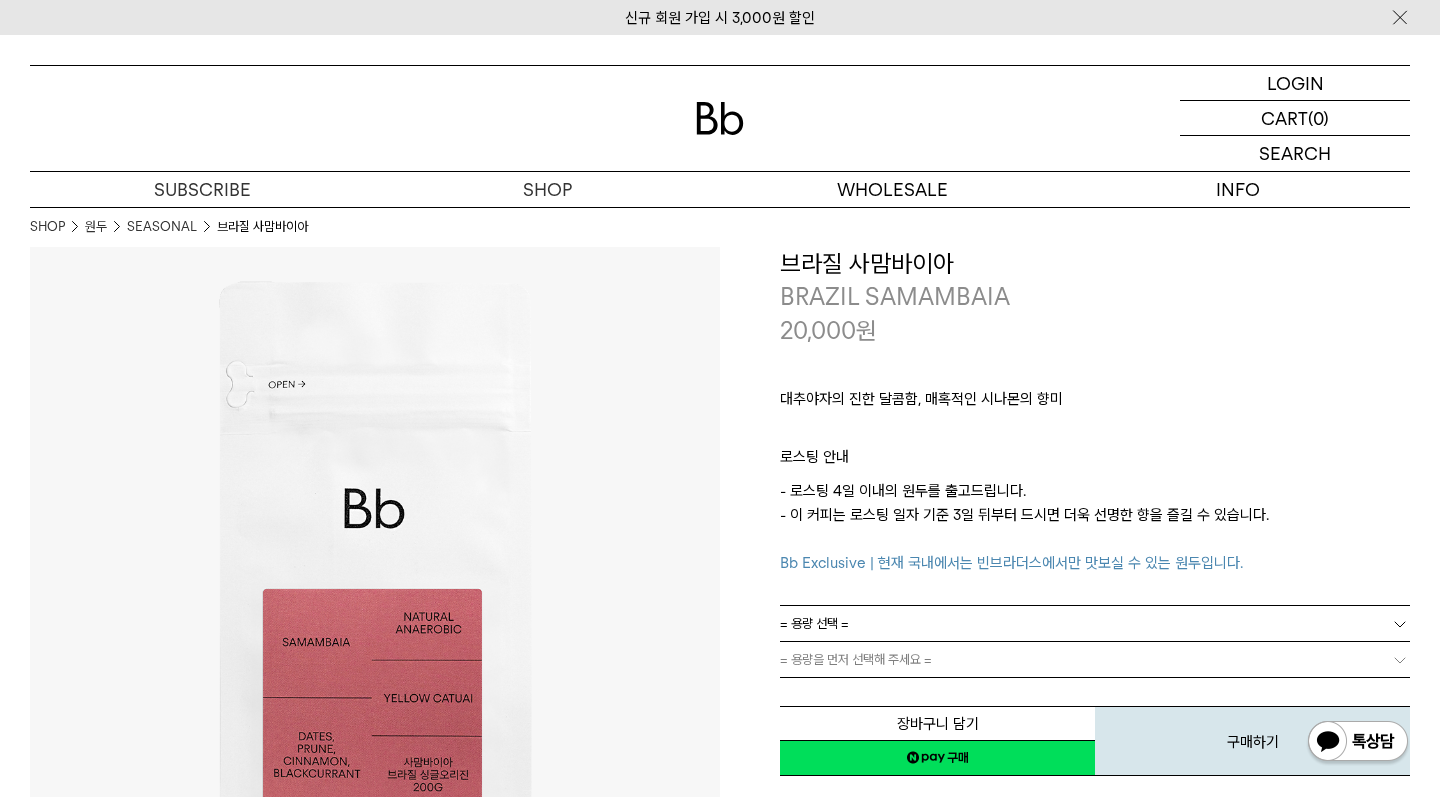 scroll, scrollTop: 0, scrollLeft: 0, axis: both 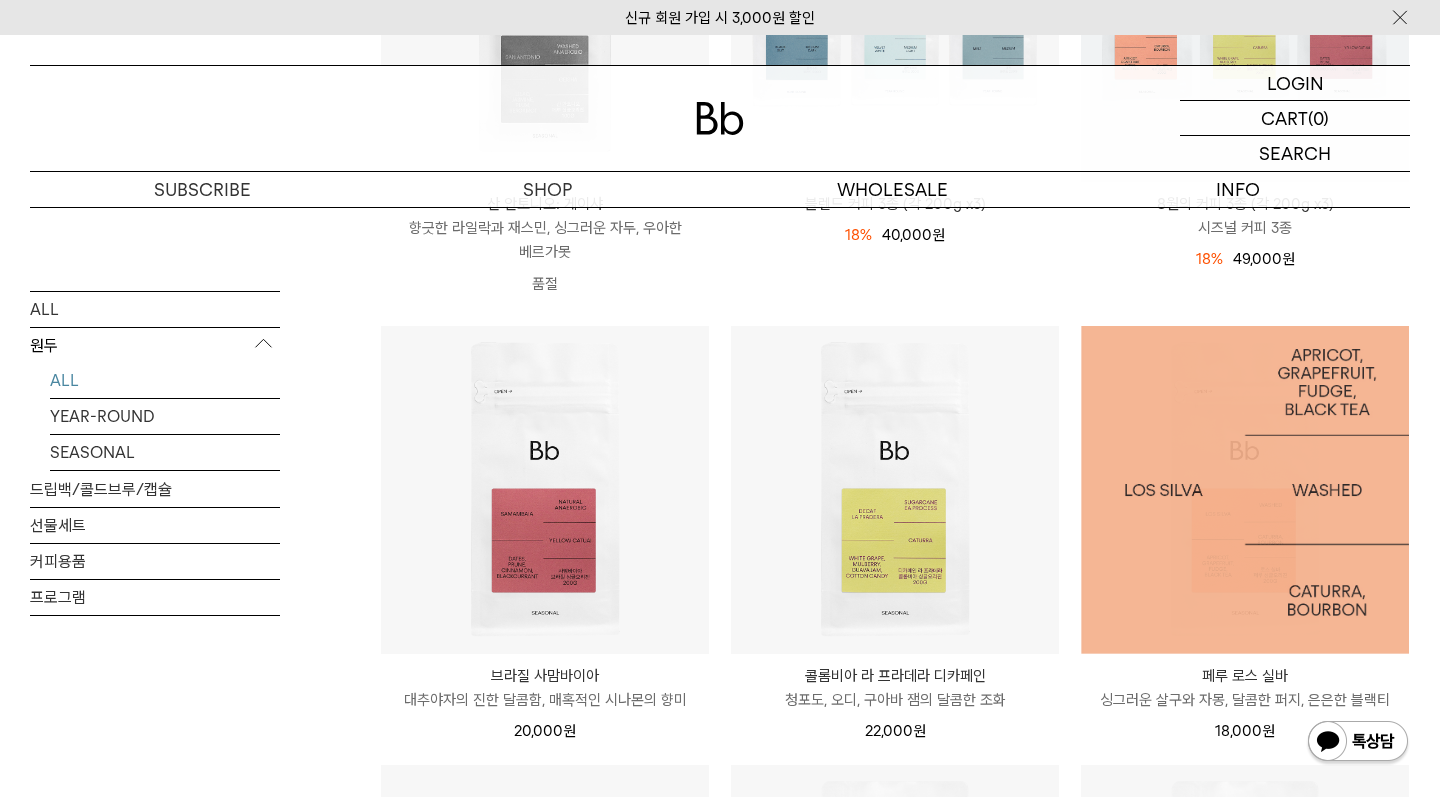 click at bounding box center [0, 0] 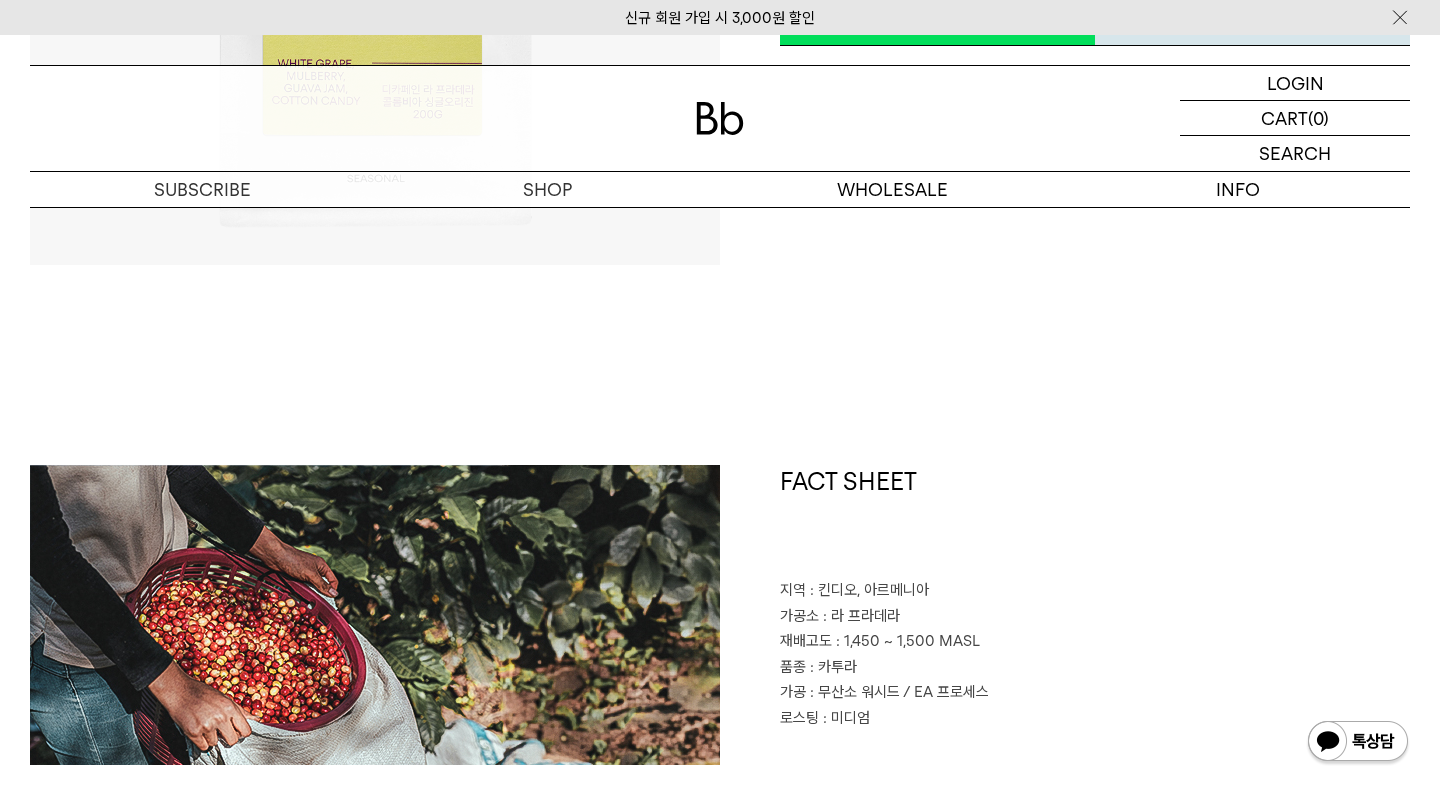 scroll, scrollTop: 0, scrollLeft: 0, axis: both 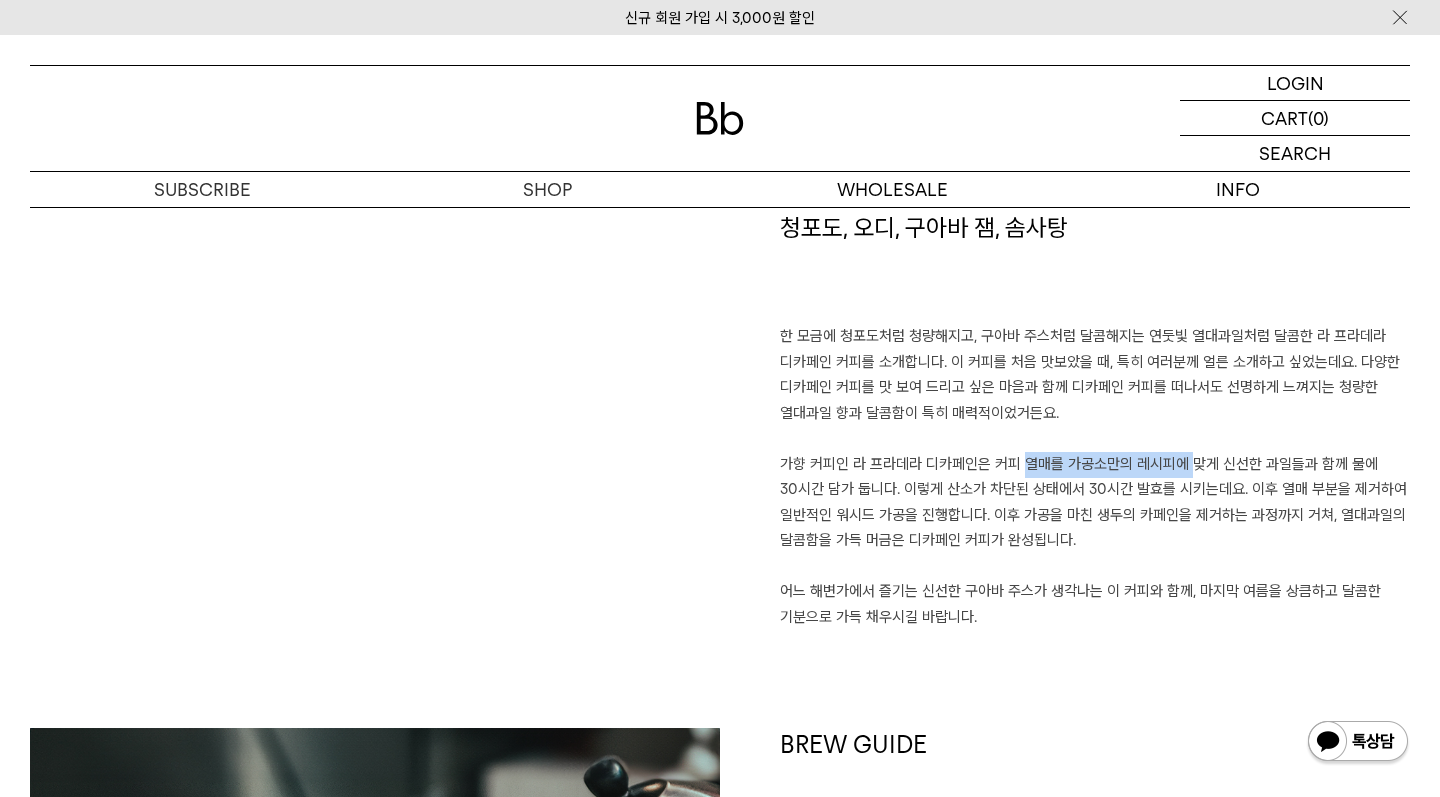 drag, startPoint x: 1001, startPoint y: 459, endPoint x: 1173, endPoint y: 462, distance: 172.02615 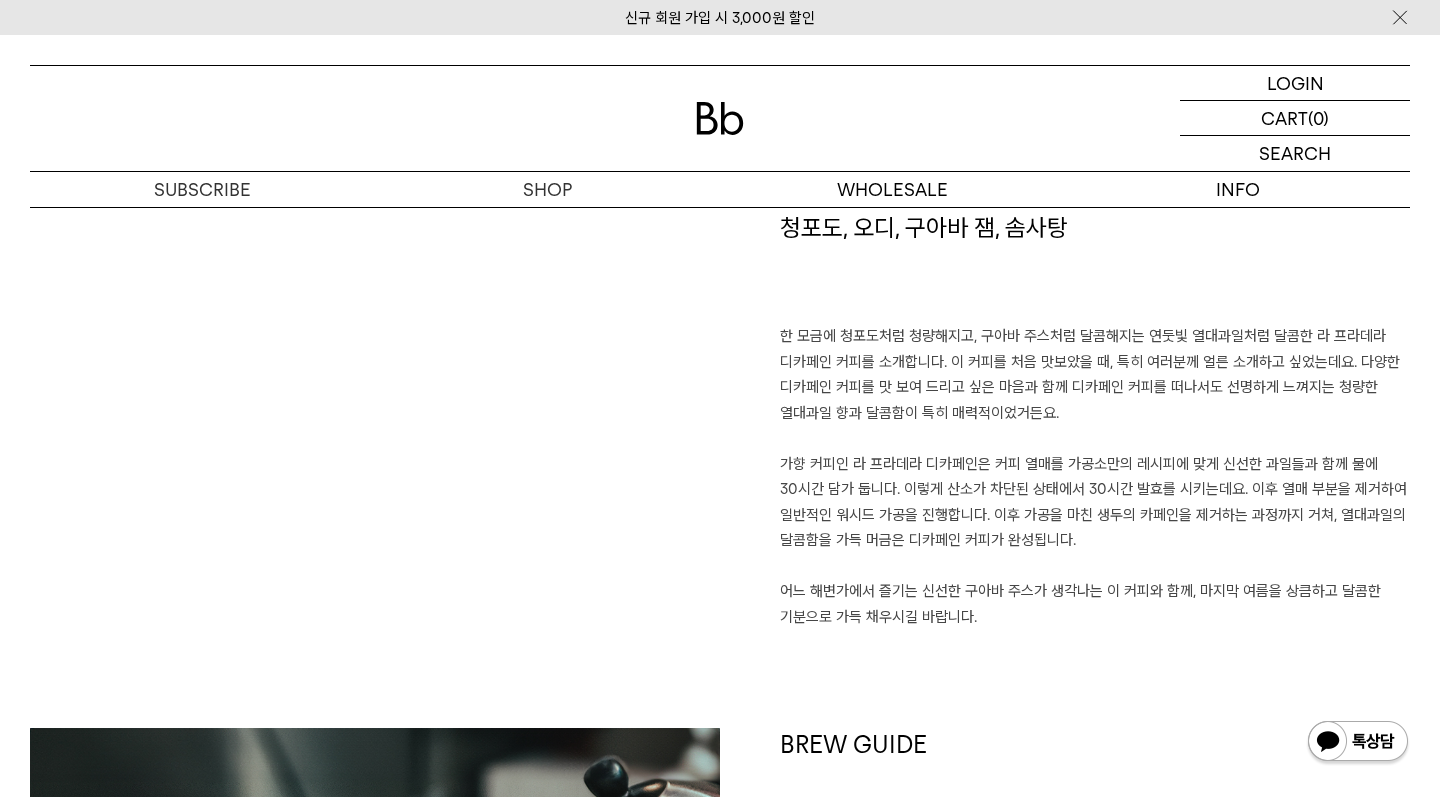 click on "한 모금에 청포도처럼 청량해지고, 구아바 주스처럼 달콤해지는 연둣빛 열대과일처럼 달콤한 라 프라데라 디카페인 커피를 소개합니다. 이 커피를 처음 맛보았을 때, 특히 여러분께 얼른 소개하고 싶었는데요. 다양한 디카페인 커피를 맛 보여 드리고 싶은 마음과 함께 디카페인 커피를 떠나서도 선명하게 느껴지는 청량한 열대과일 향과 달콤함이 특히 매력적이었거든요.
가향 커피인 라 프라데라 디카페인은 커피 열매를 가공소만의 레시피에 맞게 신선한 과일들과 함께 물에 30시간 담가 둡니다. 이렇게 산소가 차단된 상태에서 30시간 발효를 시키는데요. 이후 열매 부분을 제거하여 일반적인 워시드 가공을 진행합니다. 이후 가공을 마친 생두의 카페인을 제거하는 과정까지 거쳐, 열대과일의 달콤함을 가득 머금은 디카페인 커피가 완성됩니다." at bounding box center (1095, 477) 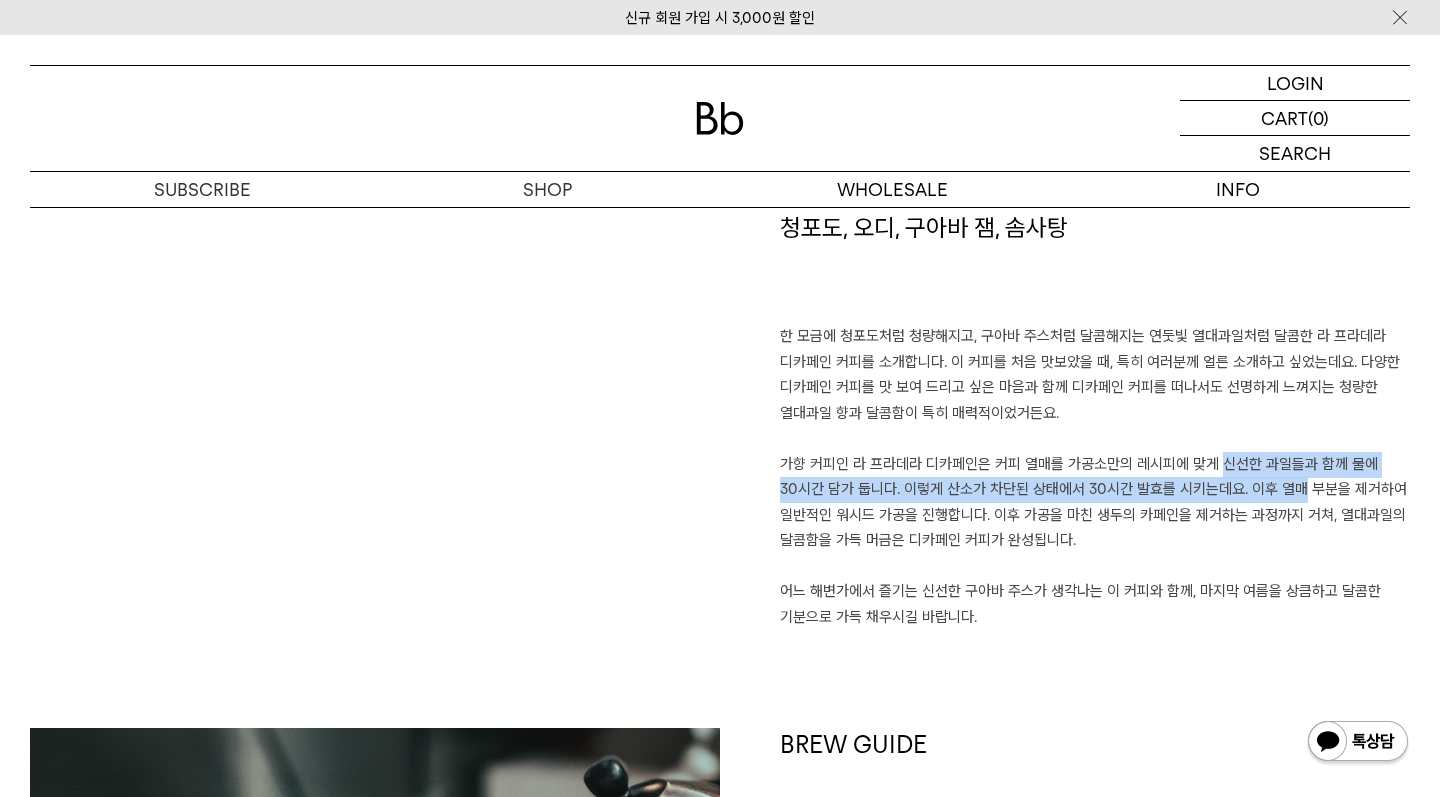 drag, startPoint x: 1202, startPoint y: 455, endPoint x: 1277, endPoint y: 489, distance: 82.346825 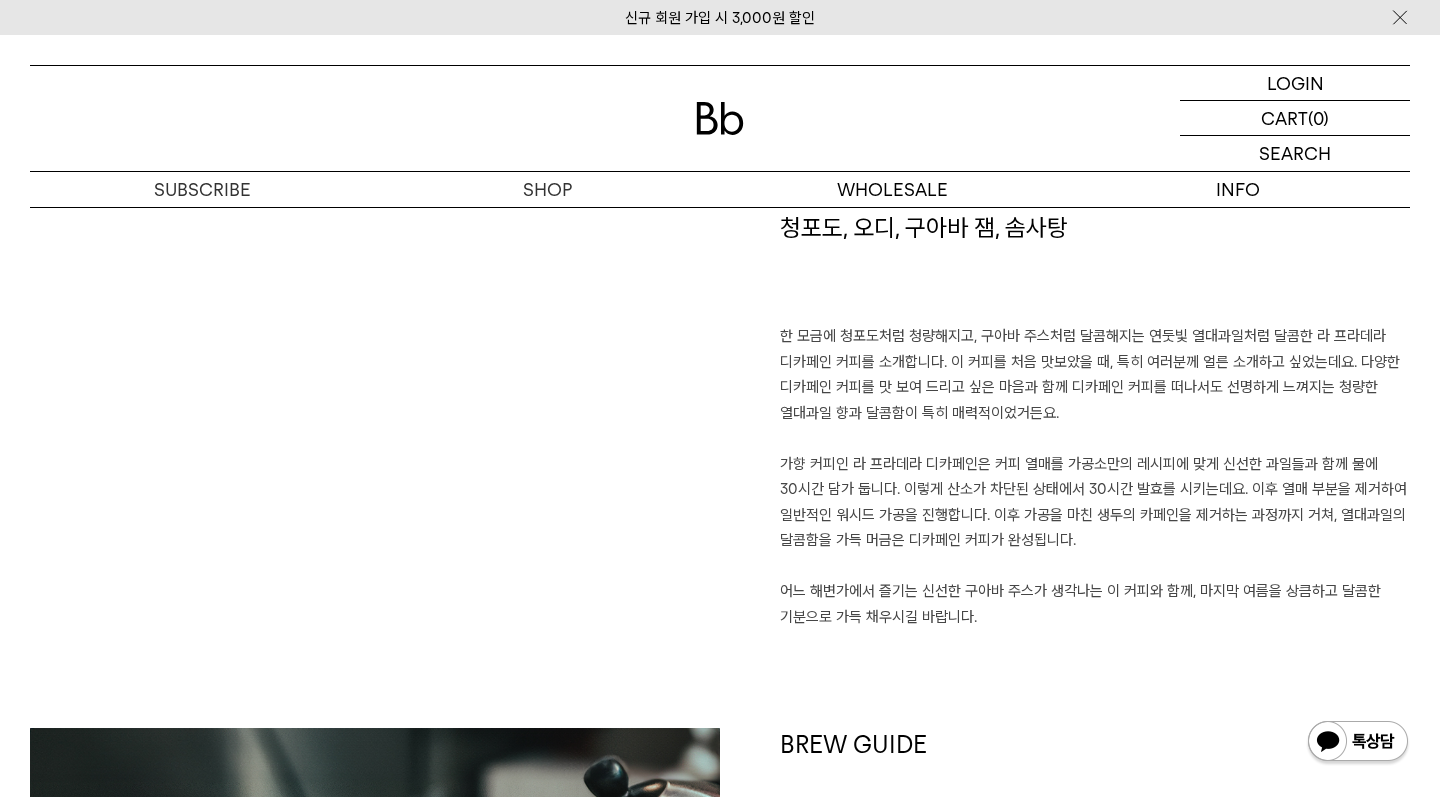 click on "한 모금에 청포도처럼 청량해지고, 구아바 주스처럼 달콤해지는 연둣빛 열대과일처럼 달콤한 라 프라데라 디카페인 커피를 소개합니다. 이 커피를 처음 맛보았을 때, 특히 여러분께 얼른 소개하고 싶었는데요. 다양한 디카페인 커피를 맛 보여 드리고 싶은 마음과 함께 디카페인 커피를 떠나서도 선명하게 느껴지는 청량한 열대과일 향과 달콤함이 특히 매력적이었거든요.
가향 커피인 라 프라데라 디카페인은 커피 열매를 가공소만의 레시피에 맞게 신선한 과일들과 함께 물에 30시간 담가 둡니다. 이렇게 산소가 차단된 상태에서 30시간 발효를 시키는데요. 이후 열매 부분을 제거하여 일반적인 워시드 가공을 진행합니다. 이후 가공을 마친 생두의 카페인을 제거하는 과정까지 거쳐, 열대과일의 달콤함을 가득 머금은 디카페인 커피가 완성됩니다." at bounding box center (1095, 477) 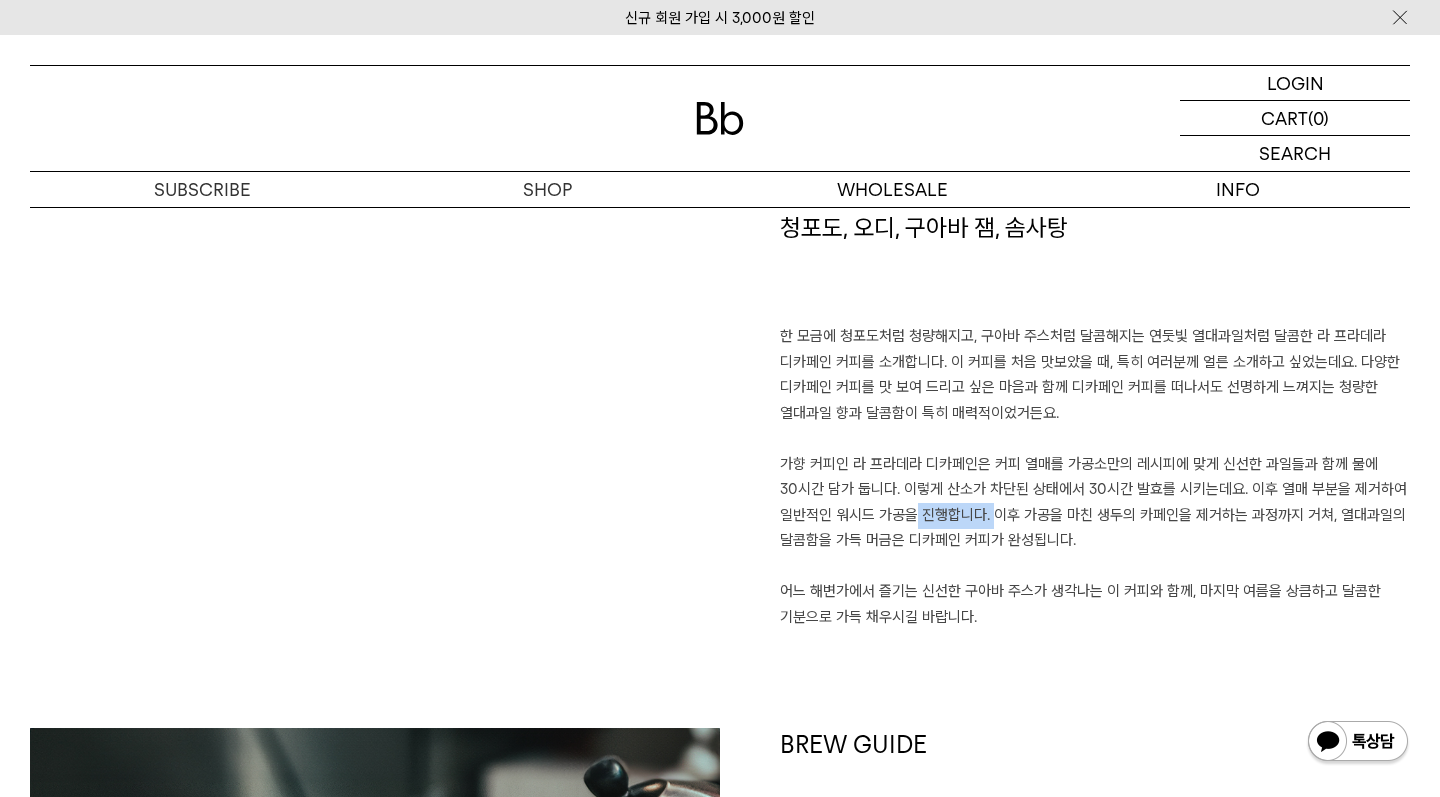 drag, startPoint x: 895, startPoint y: 517, endPoint x: 985, endPoint y: 517, distance: 90 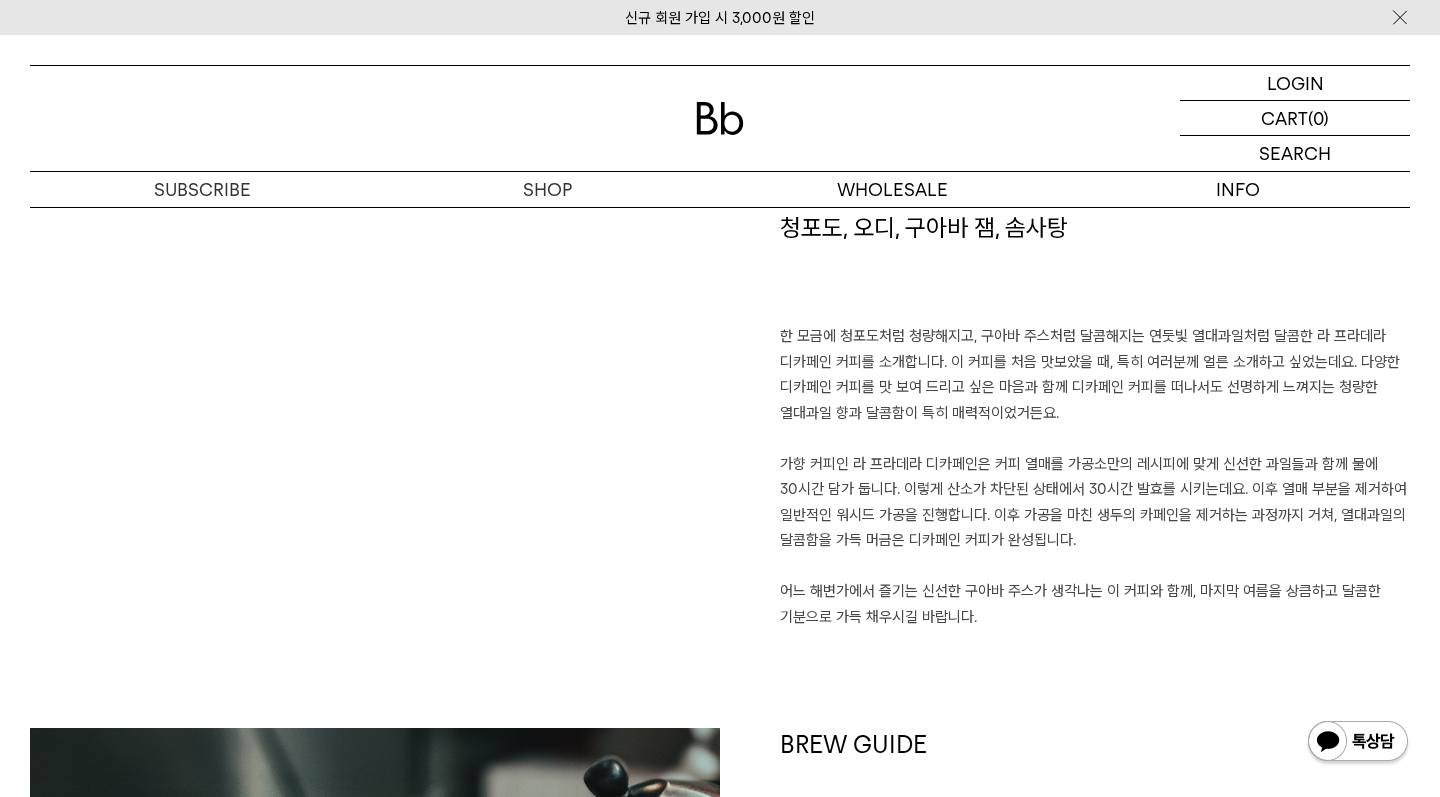 click on "한 모금에 청포도처럼 청량해지고, 구아바 주스처럼 달콤해지는 연둣빛 열대과일처럼 달콤한 라 프라데라 디카페인 커피를 소개합니다. 이 커피를 처음 맛보았을 때, 특히 여러분께 얼른 소개하고 싶었는데요. 다양한 디카페인 커피를 맛 보여 드리고 싶은 마음과 함께 디카페인 커피를 떠나서도 선명하게 느껴지는 청량한 열대과일 향과 달콤함이 특히 매력적이었거든요.
가향 커피인 라 프라데라 디카페인은 커피 열매를 가공소만의 레시피에 맞게 신선한 과일들과 함께 물에 30시간 담가 둡니다. 이렇게 산소가 차단된 상태에서 30시간 발효를 시키는데요. 이후 열매 부분을 제거하여 일반적인 워시드 가공을 진행합니다. 이후 가공을 마친 생두의 카페인을 제거하는 과정까지 거쳐, 열대과일의 달콤함을 가득 머금은 디카페인 커피가 완성됩니다." at bounding box center (1095, 477) 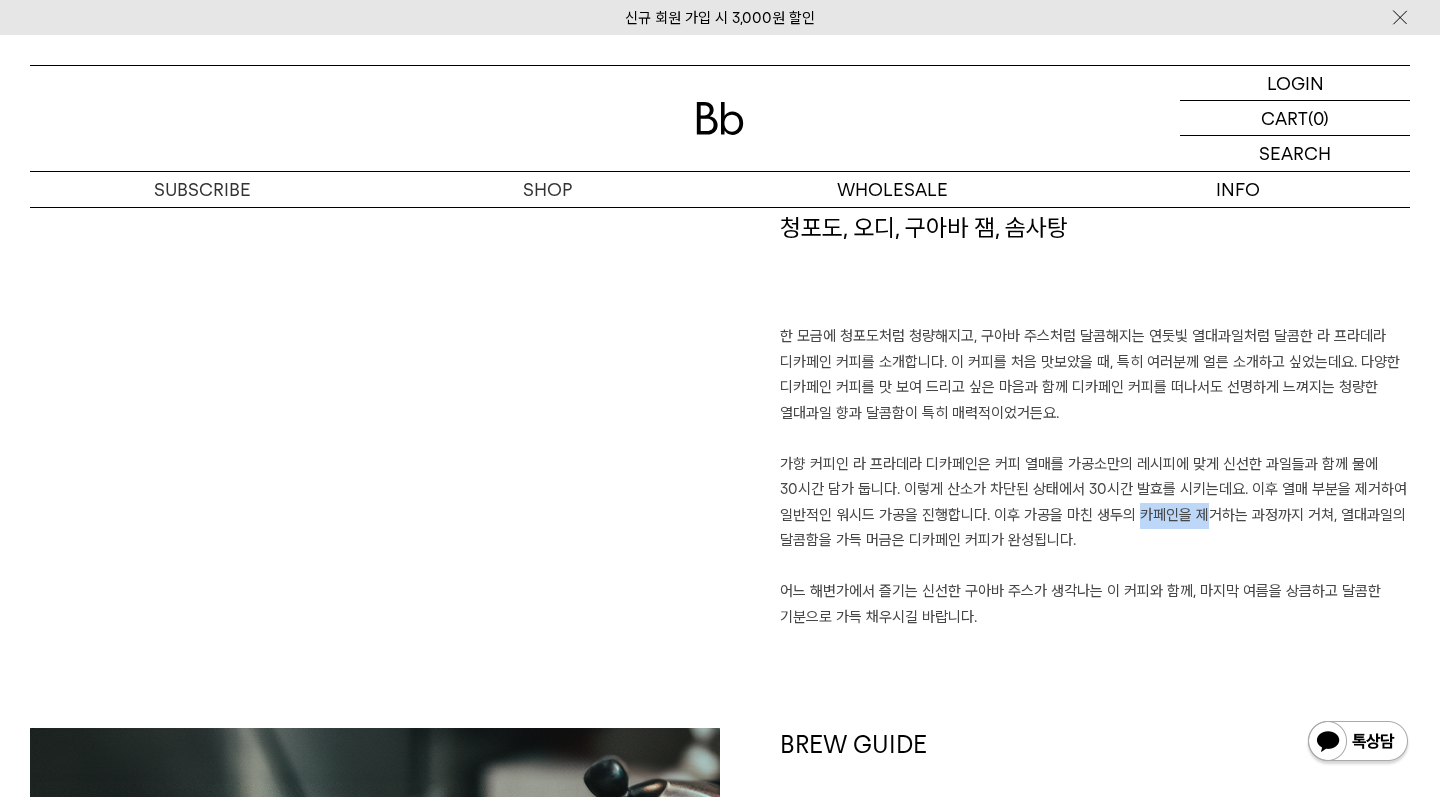 drag, startPoint x: 1124, startPoint y: 510, endPoint x: 1185, endPoint y: 510, distance: 61 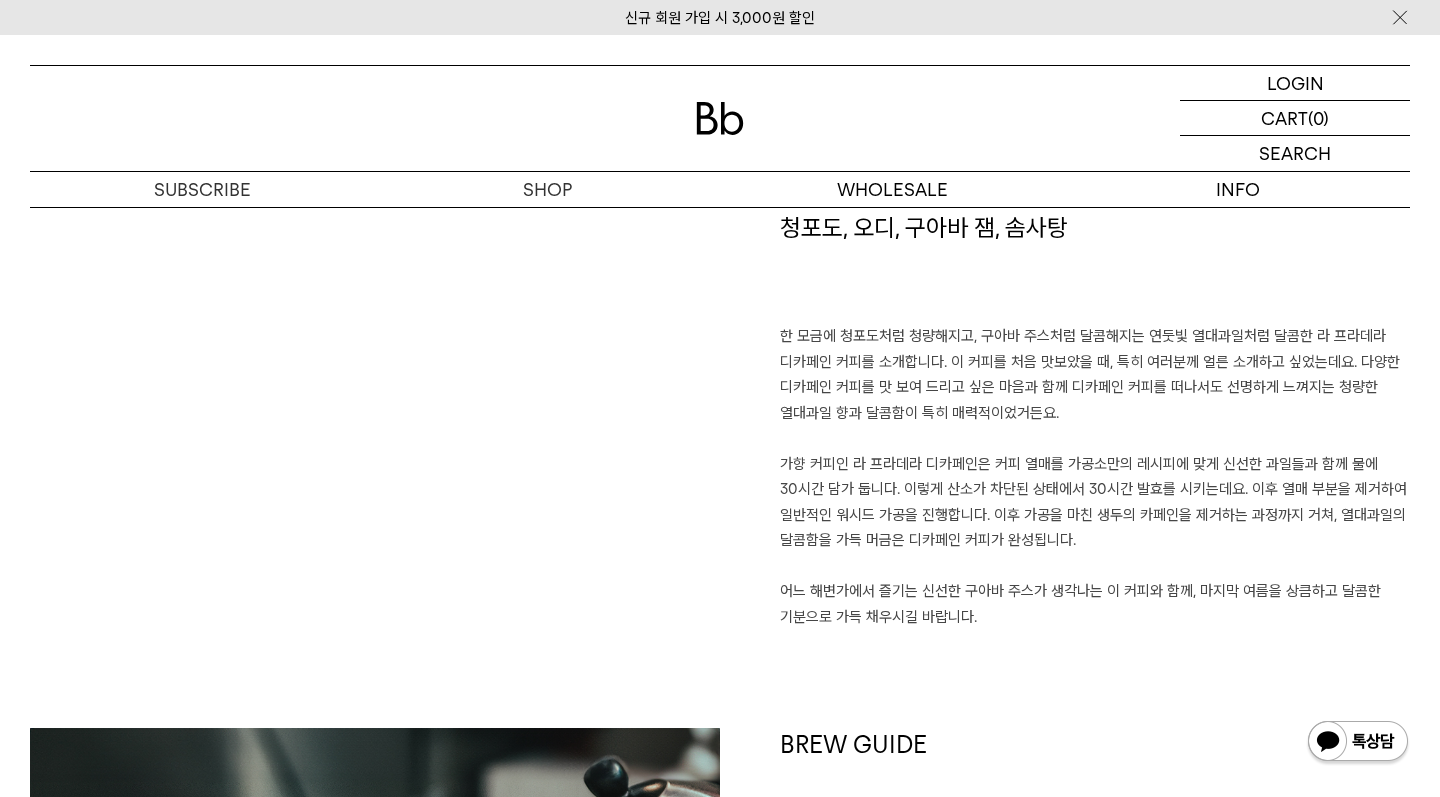 click on "한 모금에 청포도처럼 청량해지고, 구아바 주스처럼 달콤해지는 연둣빛 열대과일처럼 달콤한 라 프라데라 디카페인 커피를 소개합니다. 이 커피를 처음 맛보았을 때, 특히 여러분께 얼른 소개하고 싶었는데요. 다양한 디카페인 커피를 맛 보여 드리고 싶은 마음과 함께 디카페인 커피를 떠나서도 선명하게 느껴지는 청량한 열대과일 향과 달콤함이 특히 매력적이었거든요.
가향 커피인 라 프라데라 디카페인은 커피 열매를 가공소만의 레시피에 맞게 신선한 과일들과 함께 물에 30시간 담가 둡니다. 이렇게 산소가 차단된 상태에서 30시간 발효를 시키는데요. 이후 열매 부분을 제거하여 일반적인 워시드 가공을 진행합니다. 이후 가공을 마친 생두의 카페인을 제거하는 과정까지 거쳐, 열대과일의 달콤함을 가득 머금은 디카페인 커피가 완성됩니다." at bounding box center (1095, 477) 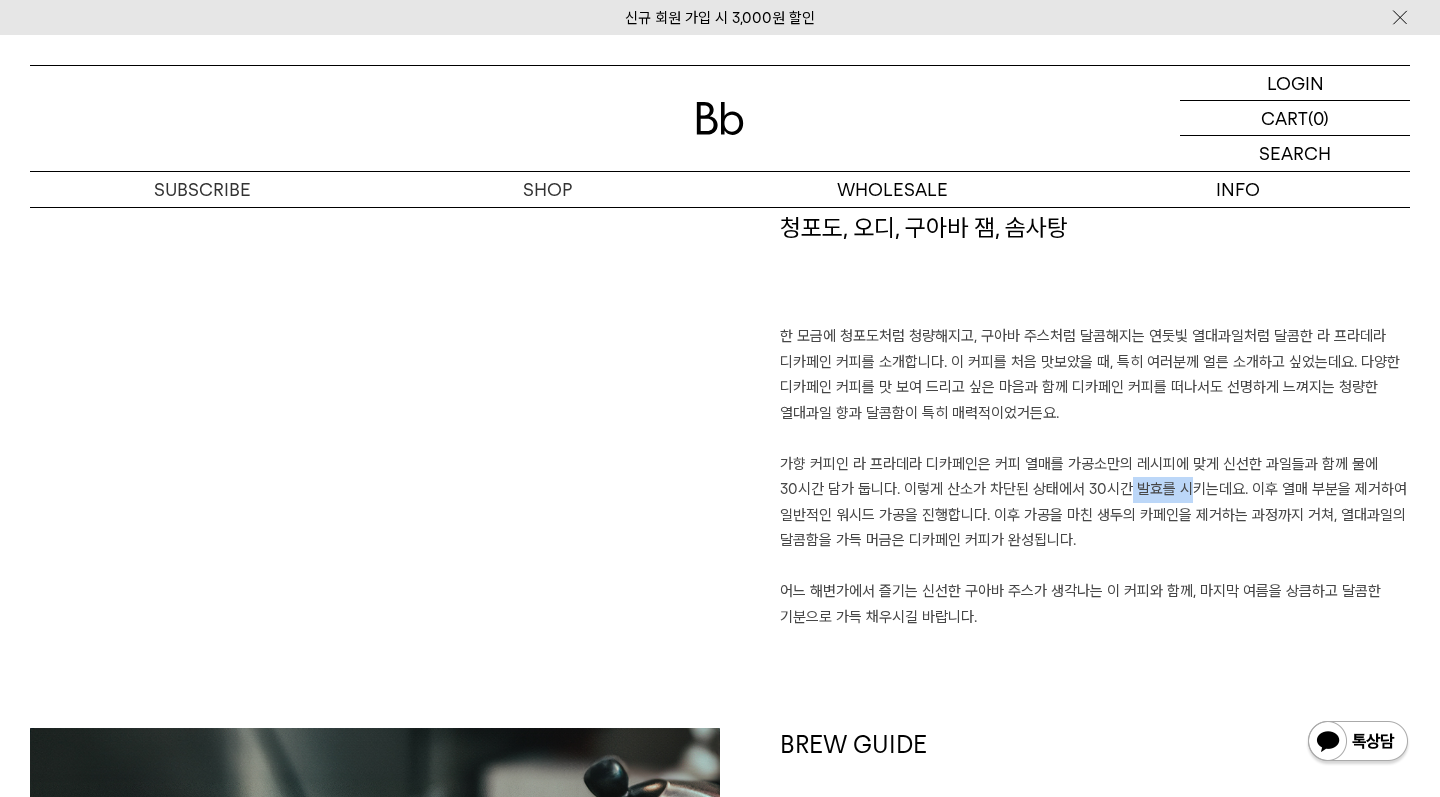 drag, startPoint x: 1099, startPoint y: 487, endPoint x: 1173, endPoint y: 487, distance: 74 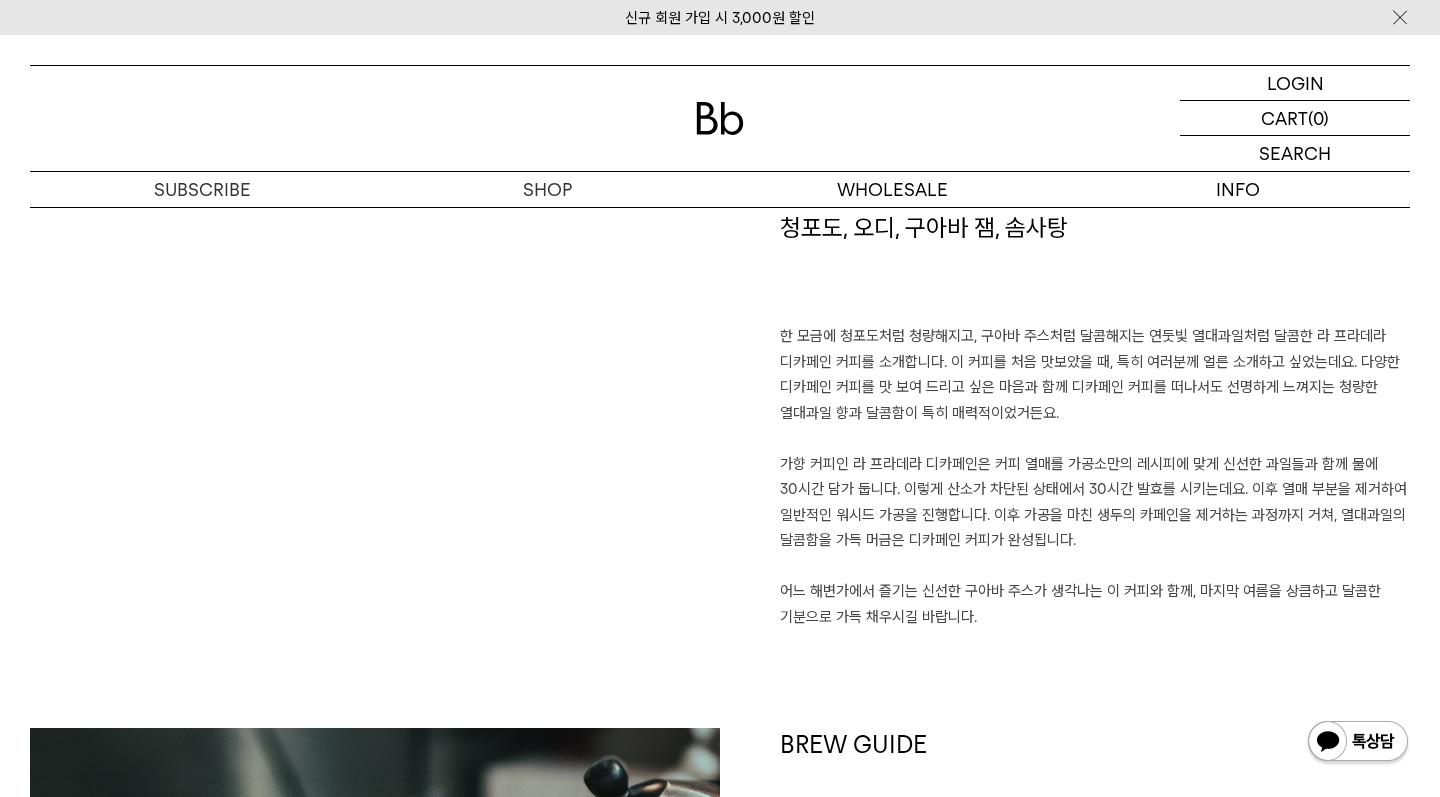 click on "한 모금에 청포도처럼 청량해지고, 구아바 주스처럼 달콤해지는 연둣빛 열대과일처럼 달콤한 라 프라데라 디카페인 커피를 소개합니다. 이 커피를 처음 맛보았을 때, 특히 여러분께 얼른 소개하고 싶었는데요. 다양한 디카페인 커피를 맛 보여 드리고 싶은 마음과 함께 디카페인 커피를 떠나서도 선명하게 느껴지는 청량한 열대과일 향과 달콤함이 특히 매력적이었거든요.
가향 커피인 라 프라데라 디카페인은 커피 열매를 가공소만의 레시피에 맞게 신선한 과일들과 함께 물에 30시간 담가 둡니다. 이렇게 산소가 차단된 상태에서 30시간 발효를 시키는데요. 이후 열매 부분을 제거하여 일반적인 워시드 가공을 진행합니다. 이후 가공을 마친 생두의 카페인을 제거하는 과정까지 거쳐, 열대과일의 달콤함을 가득 머금은 디카페인 커피가 완성됩니다." at bounding box center (1095, 477) 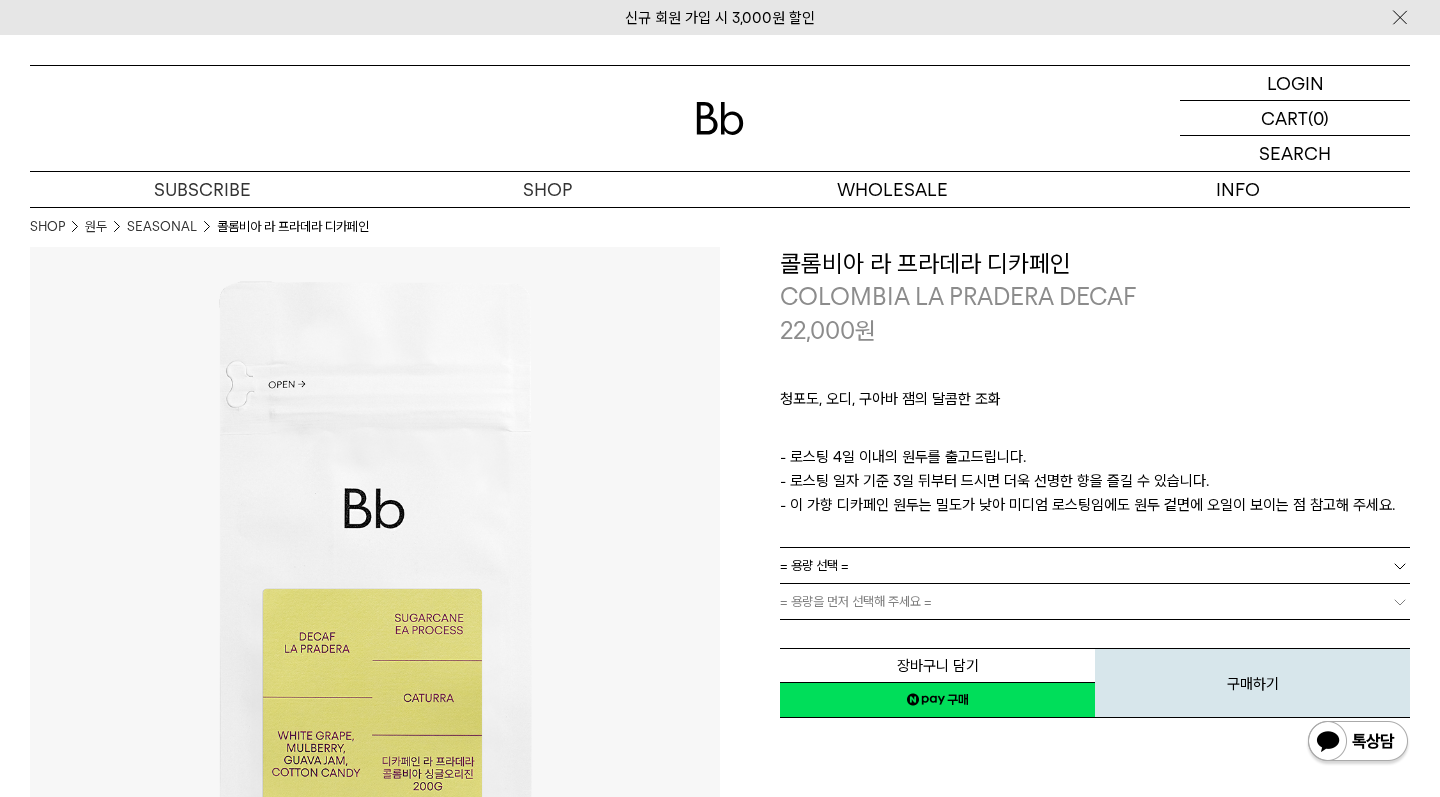 scroll, scrollTop: 0, scrollLeft: 0, axis: both 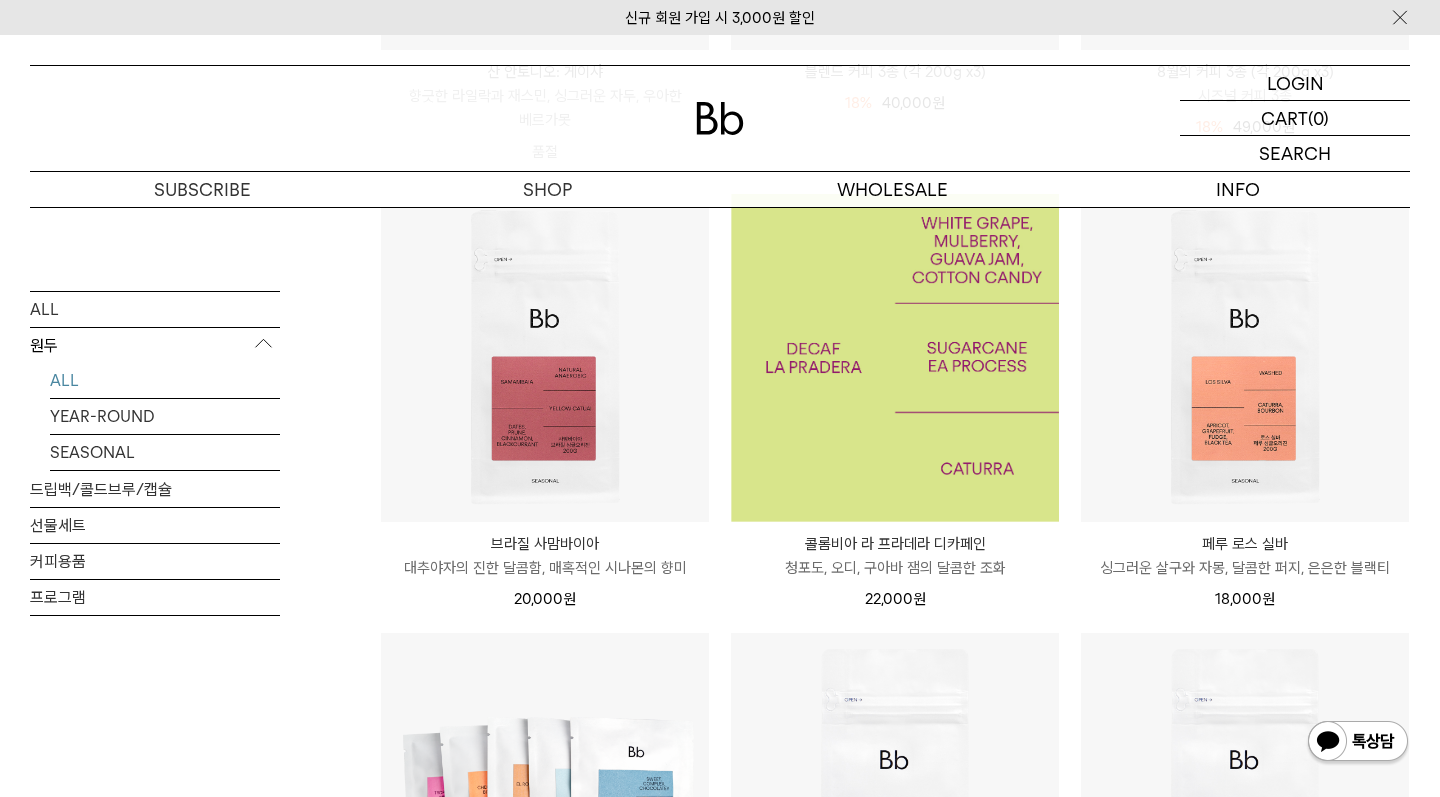click at bounding box center (895, 358) 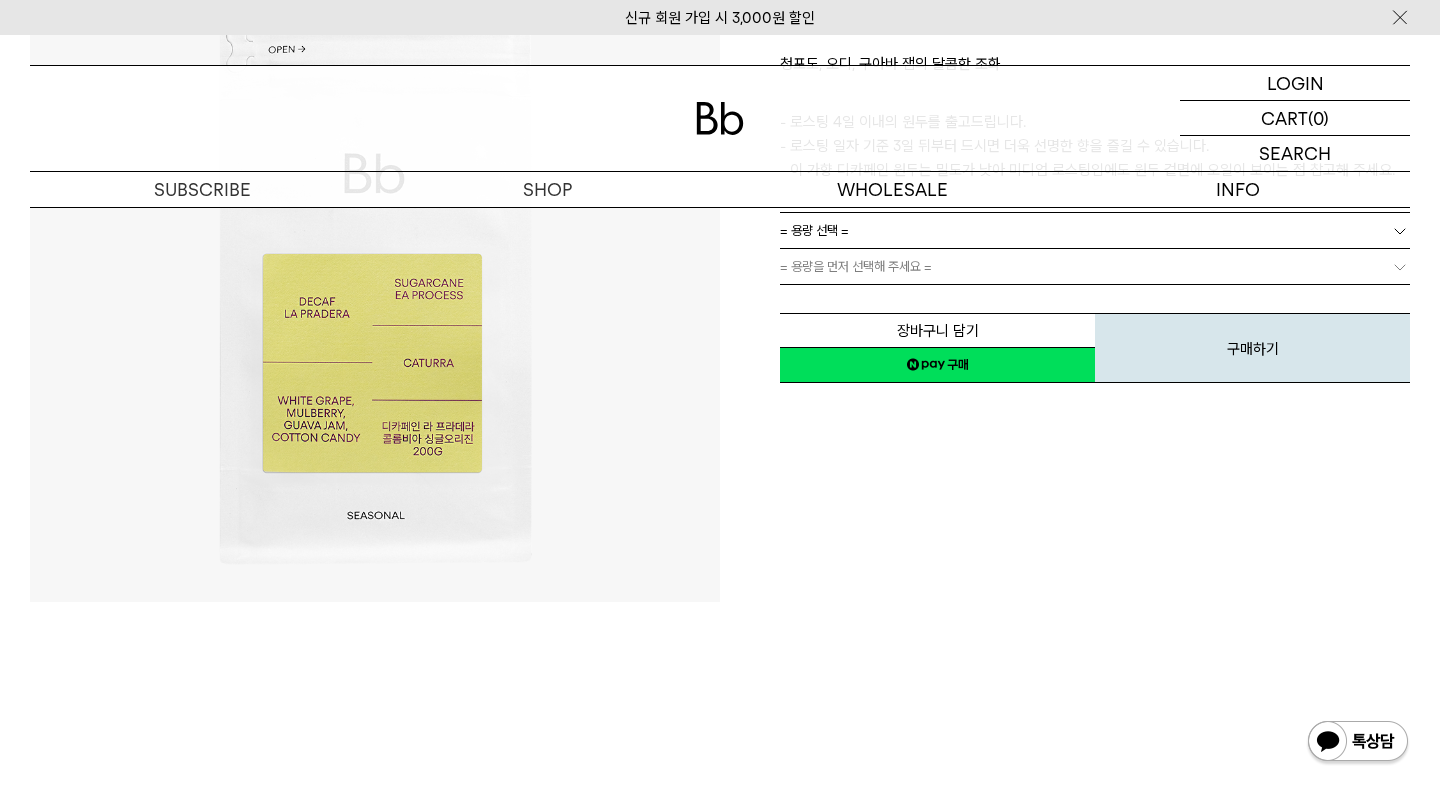 scroll, scrollTop: 0, scrollLeft: 0, axis: both 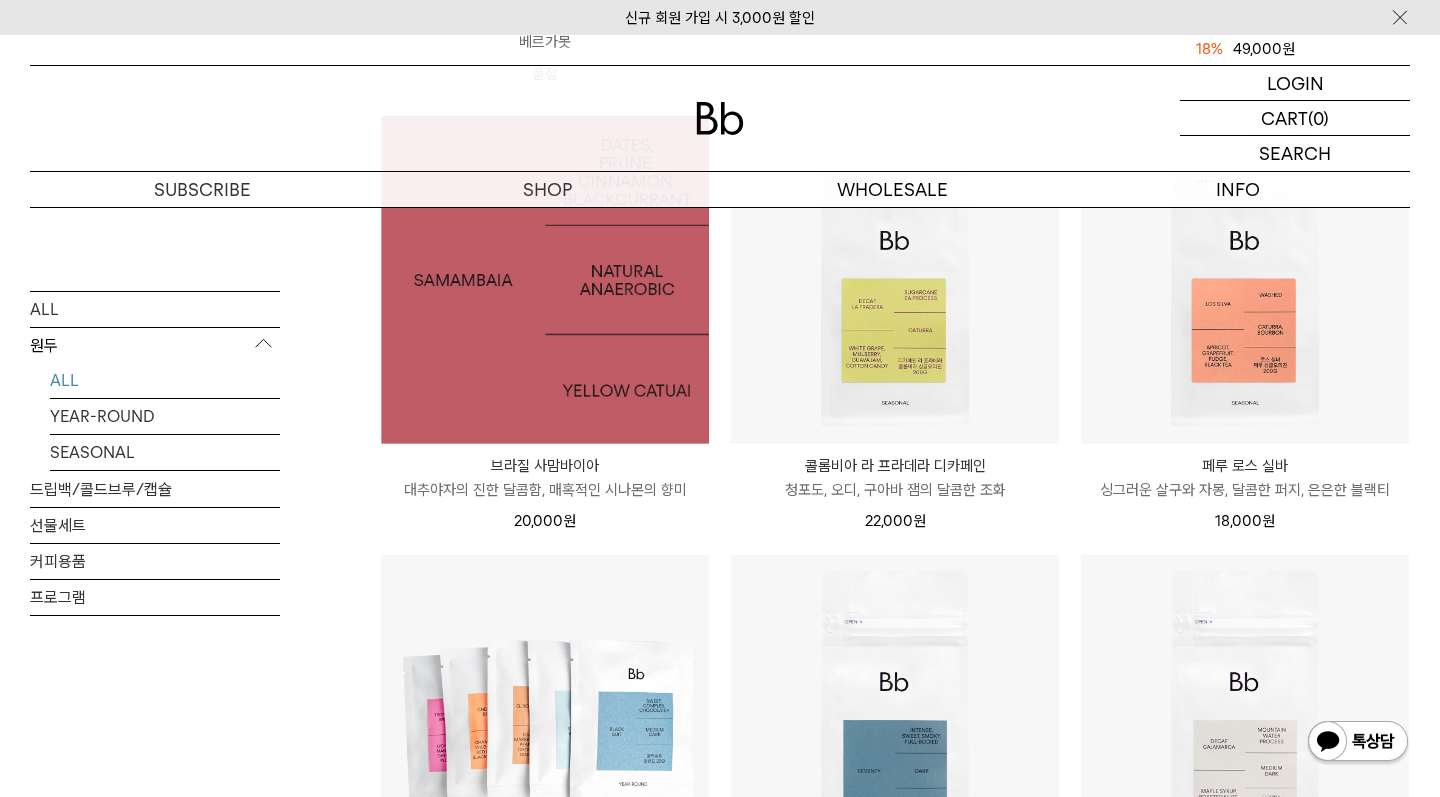 click at bounding box center [545, 280] 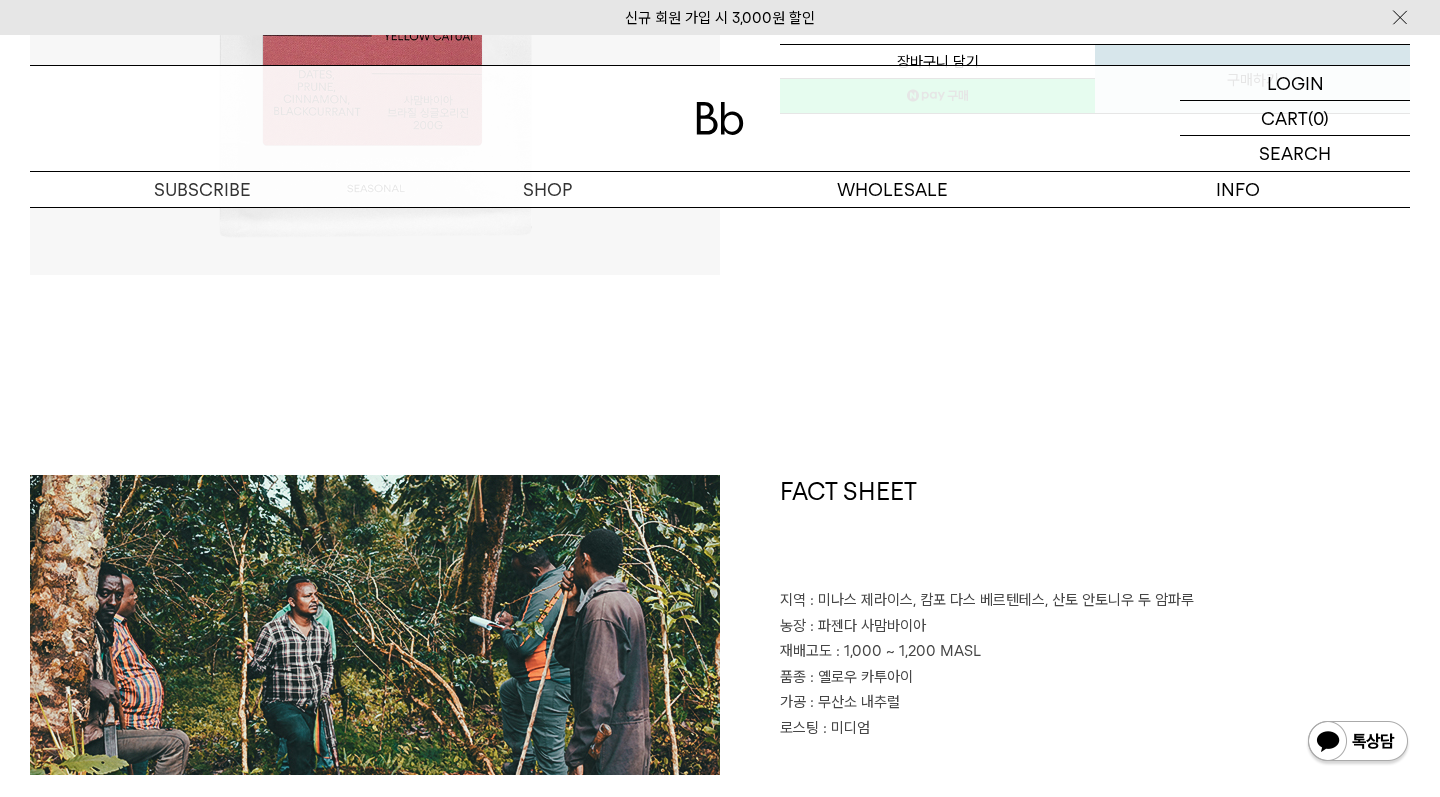 scroll, scrollTop: 0, scrollLeft: 0, axis: both 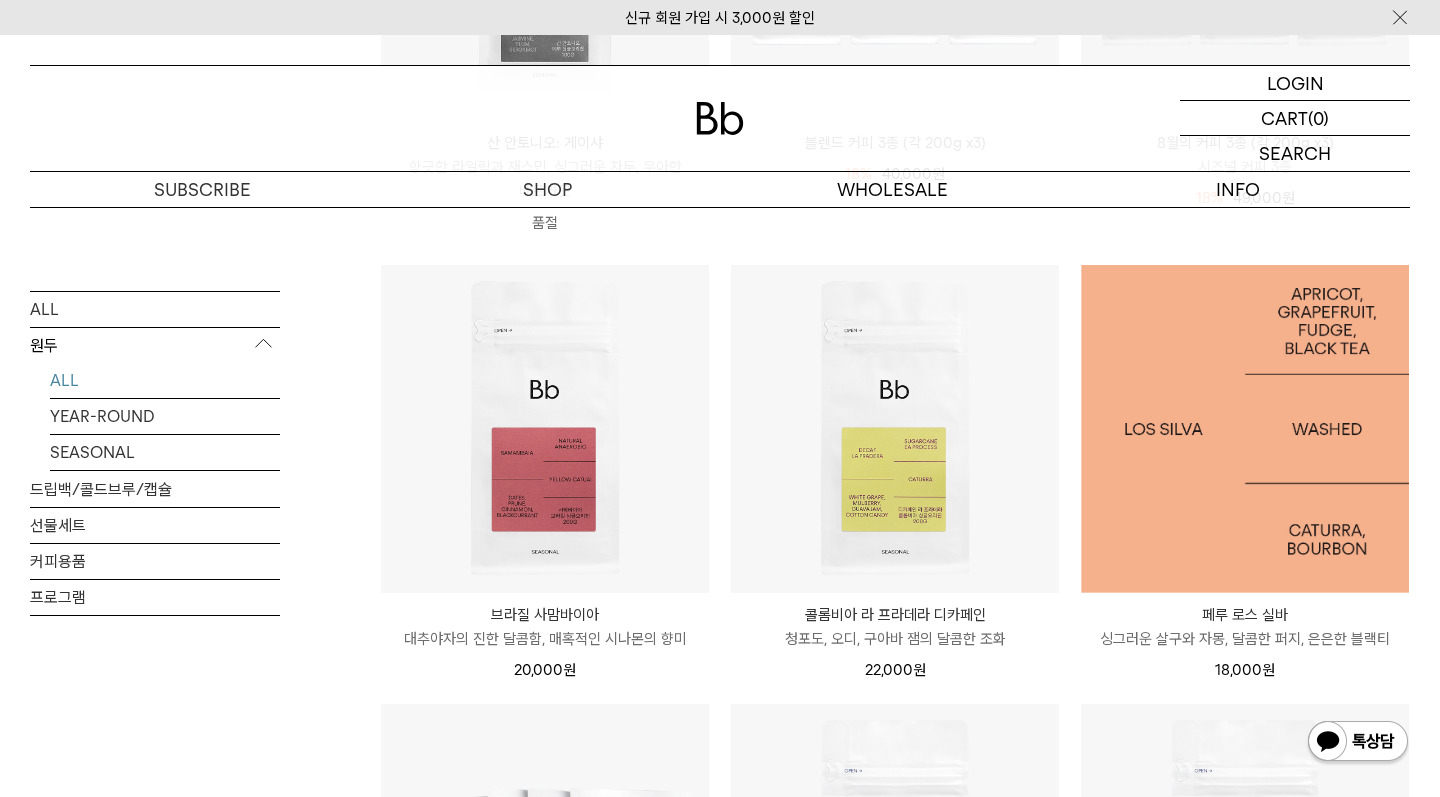 click at bounding box center [1245, 429] 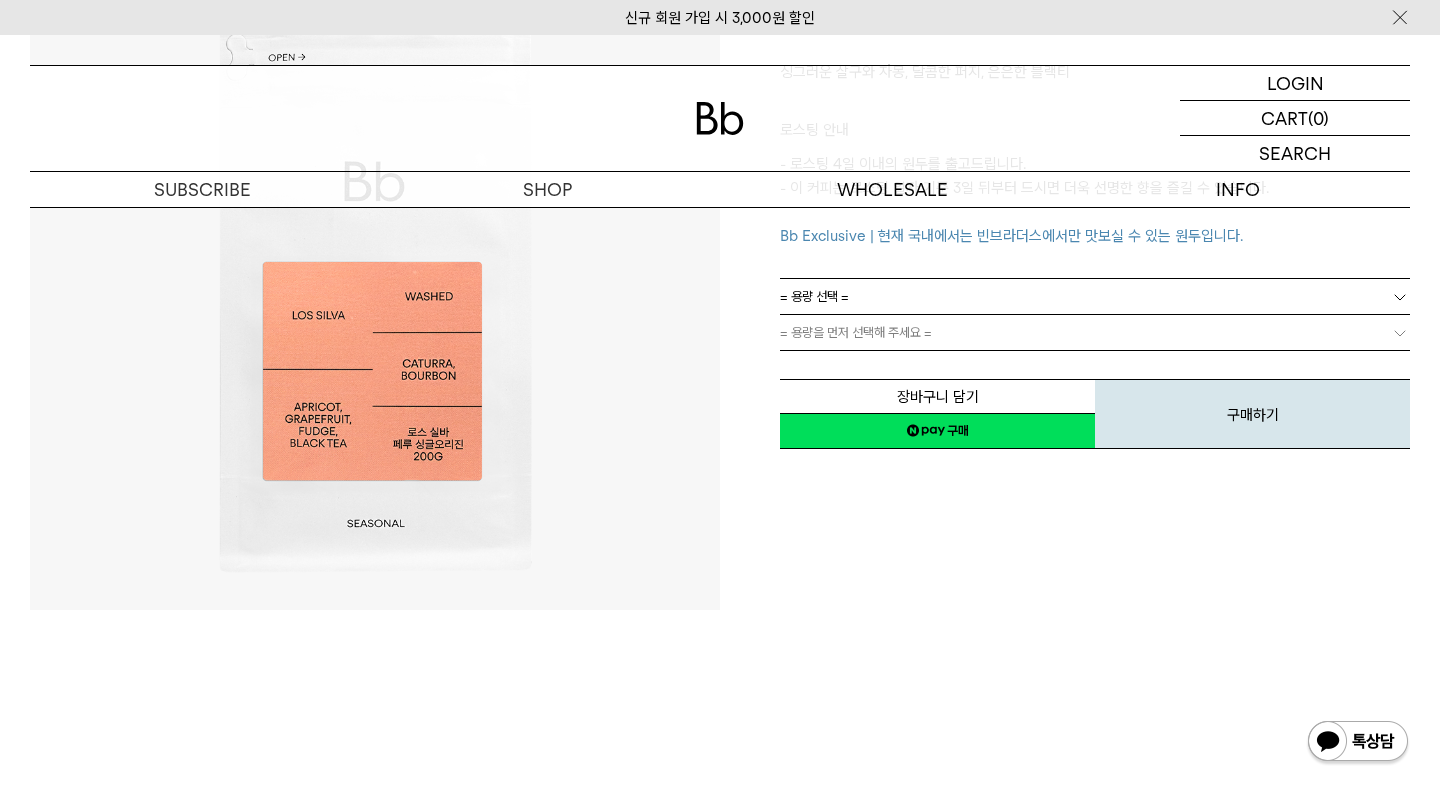 scroll, scrollTop: 0, scrollLeft: 0, axis: both 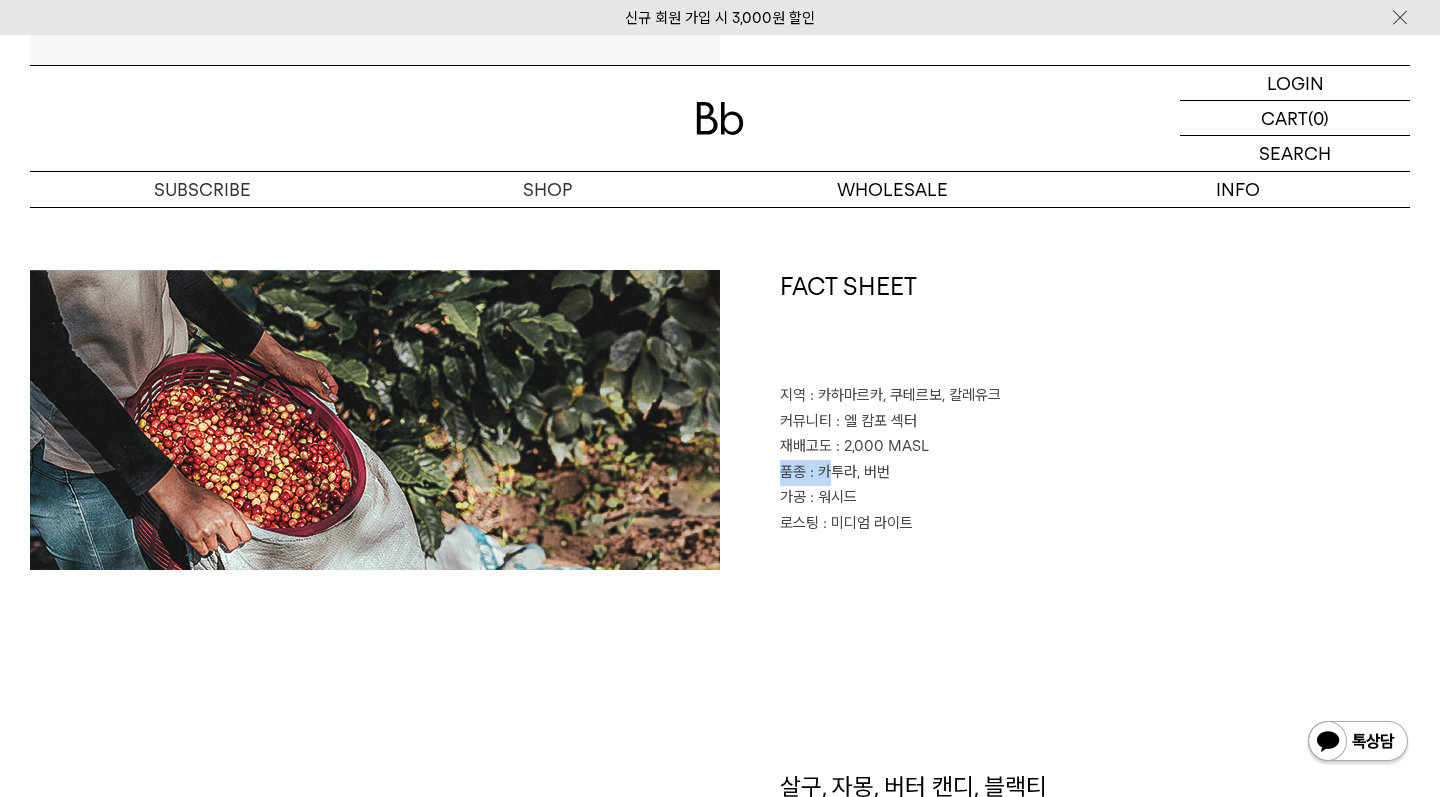 drag, startPoint x: 812, startPoint y: 453, endPoint x: 828, endPoint y: 473, distance: 25.612497 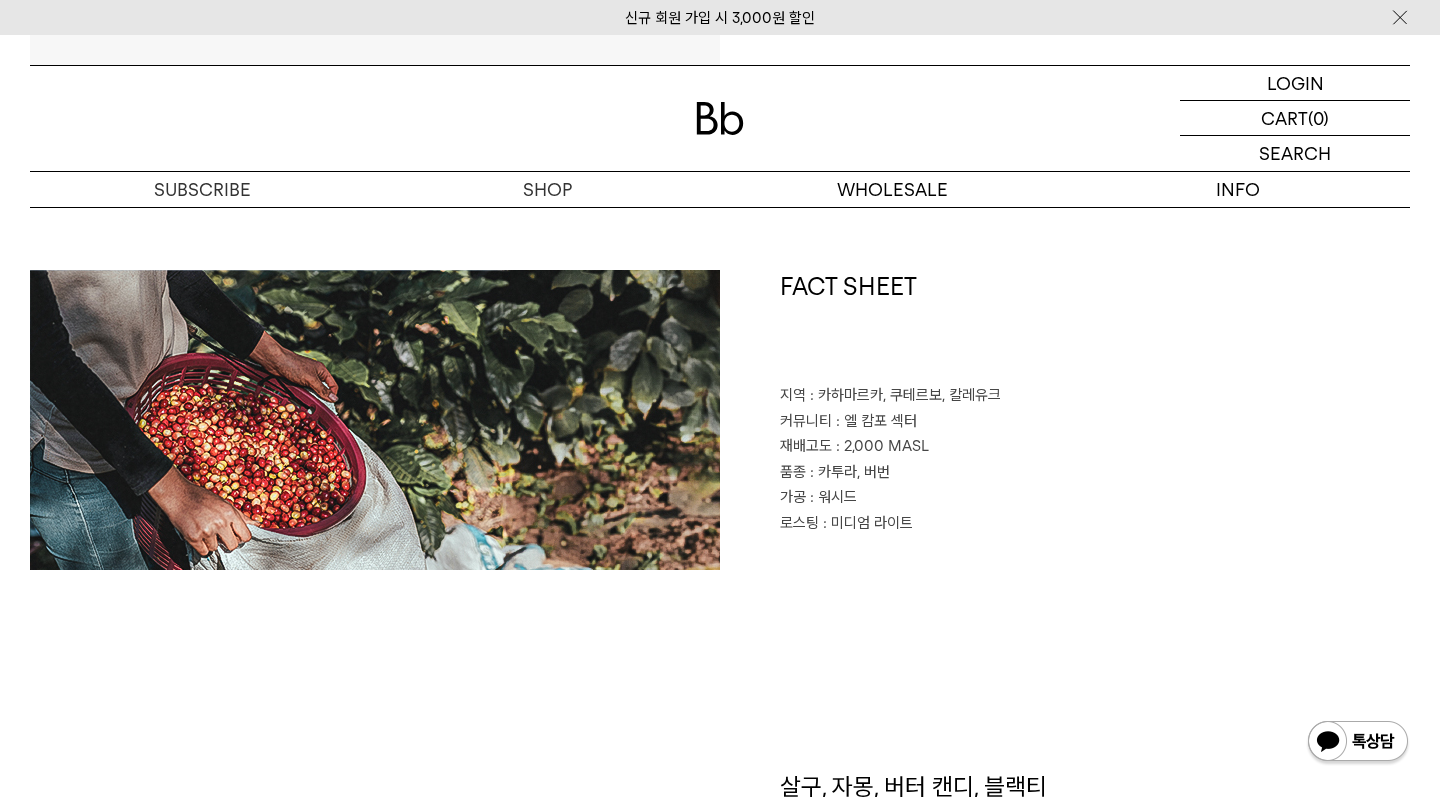 click on "로스팅
: 미디엄 라이트" at bounding box center [1095, 524] 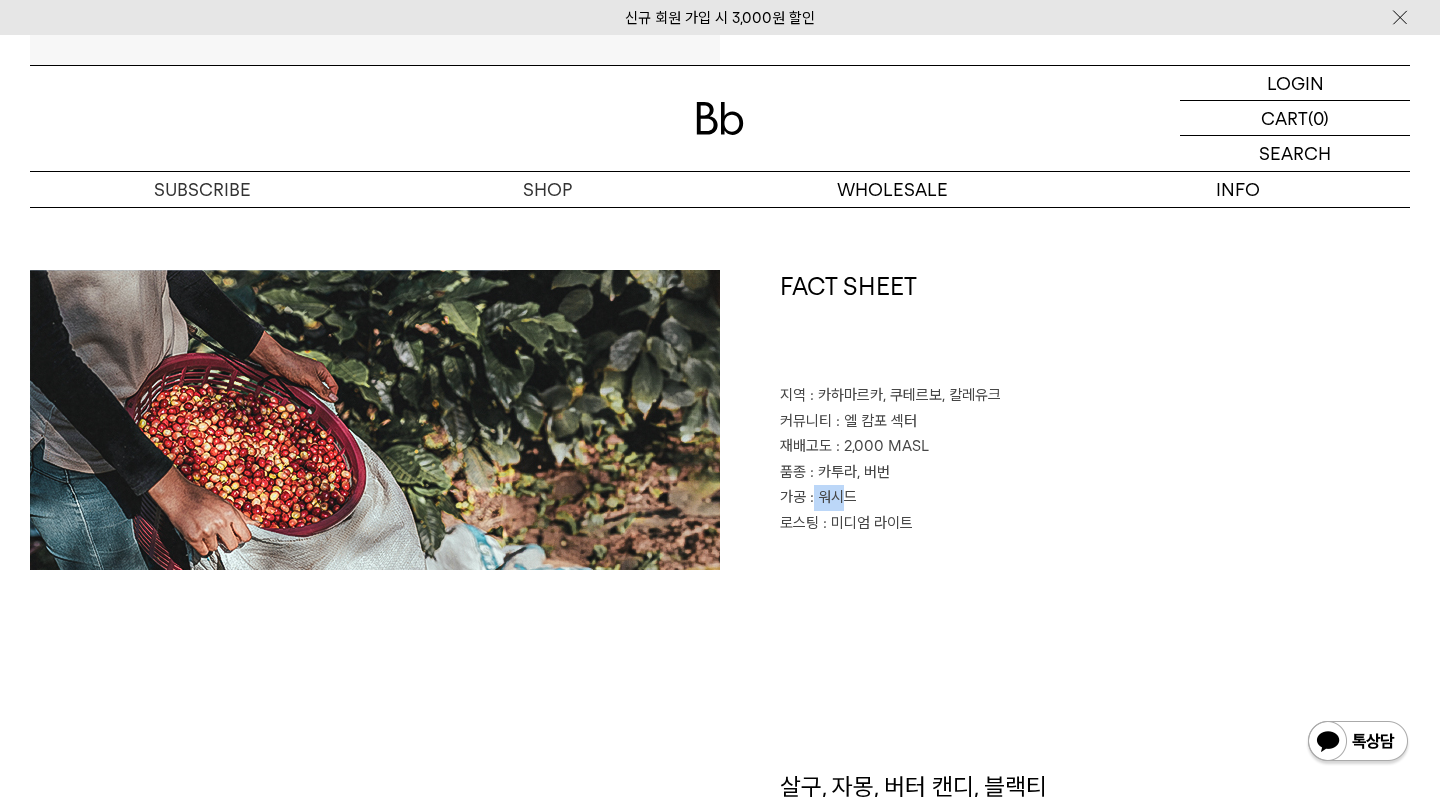 drag, startPoint x: 849, startPoint y: 489, endPoint x: 814, endPoint y: 489, distance: 35 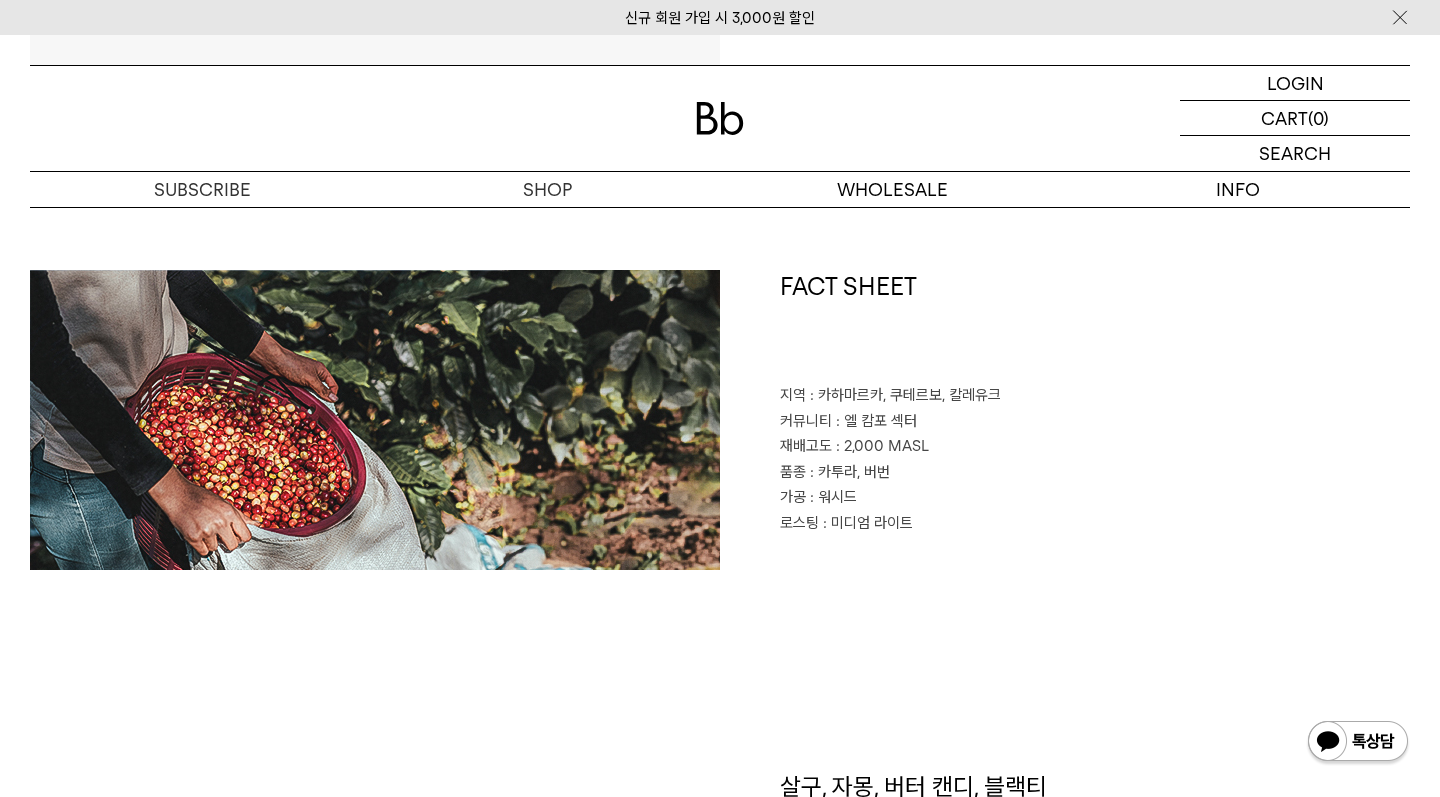 click on "FACT SHEET
지역
: 카하마르카, 쿠테르보, 칼레유크
커뮤니티
: 엘 캄포 섹터
재배고도
: 2,000 MASL
품종
: 카투라, 버번
가공
: 워시드
로스팅
: 미디엄 라이트" at bounding box center [1065, 420] 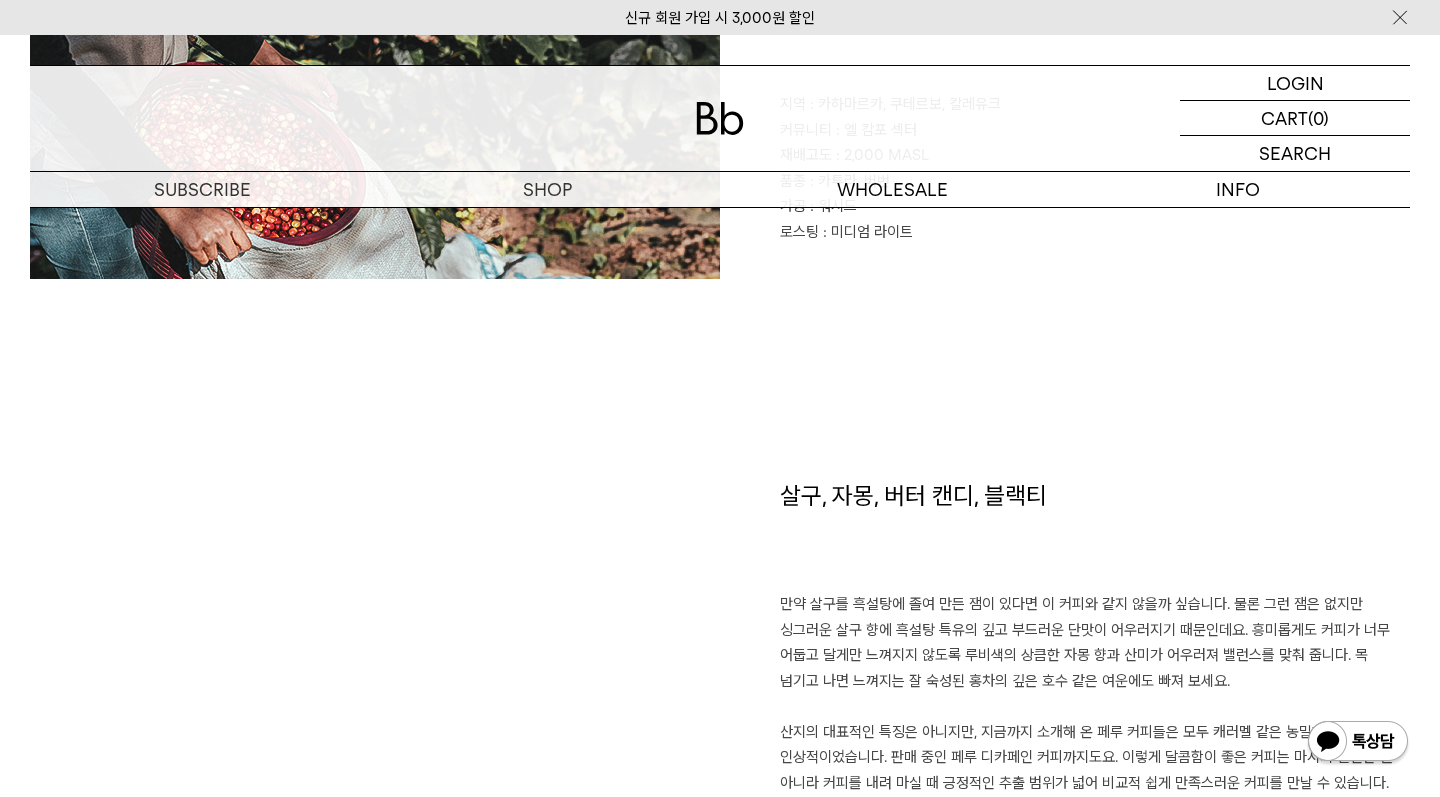 scroll, scrollTop: 1382, scrollLeft: 0, axis: vertical 